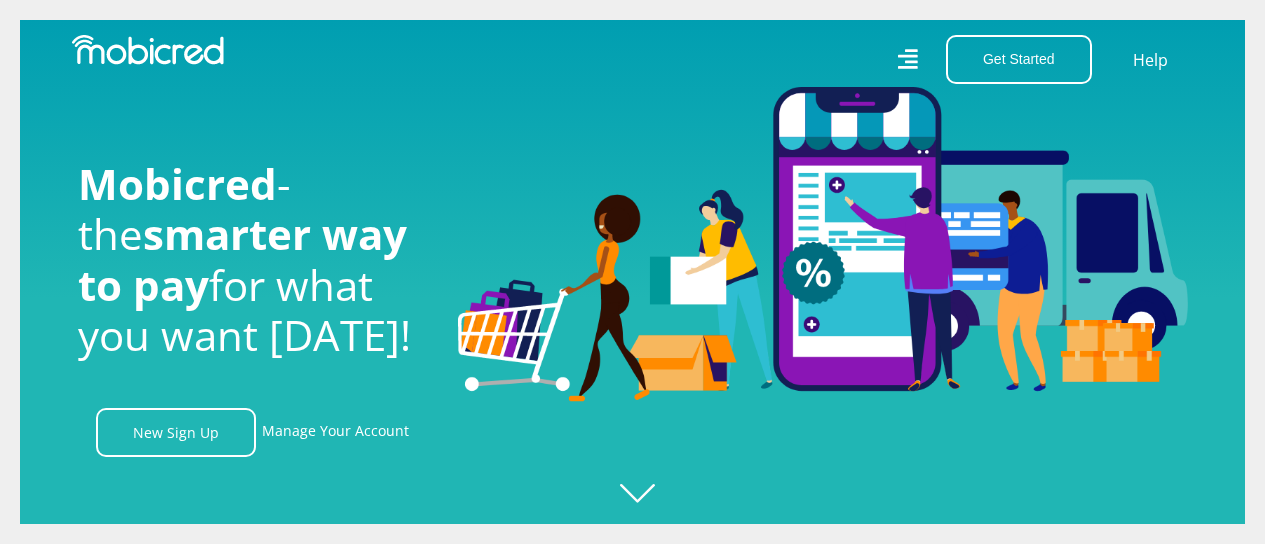 scroll, scrollTop: 0, scrollLeft: 0, axis: both 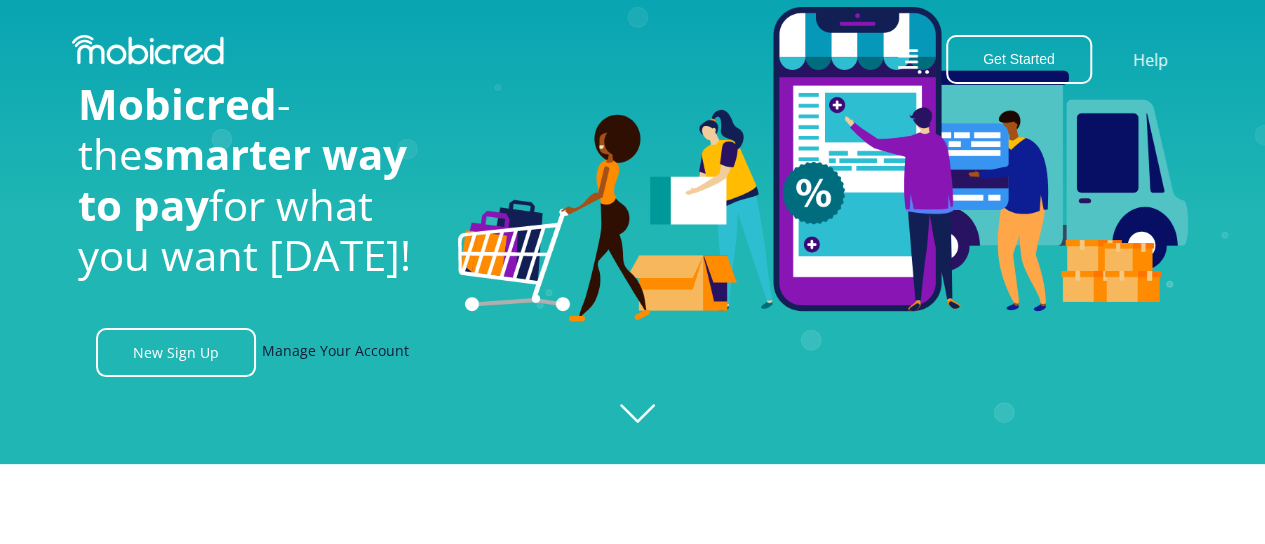 click on "Manage Your Account" at bounding box center (335, 352) 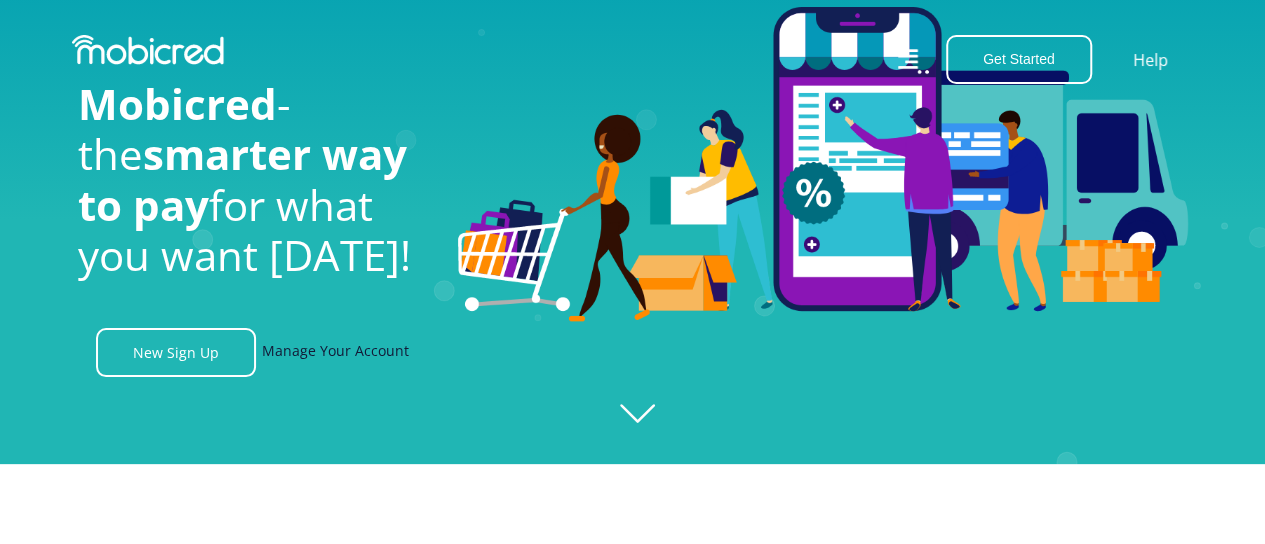 scroll, scrollTop: 0, scrollLeft: 3705, axis: horizontal 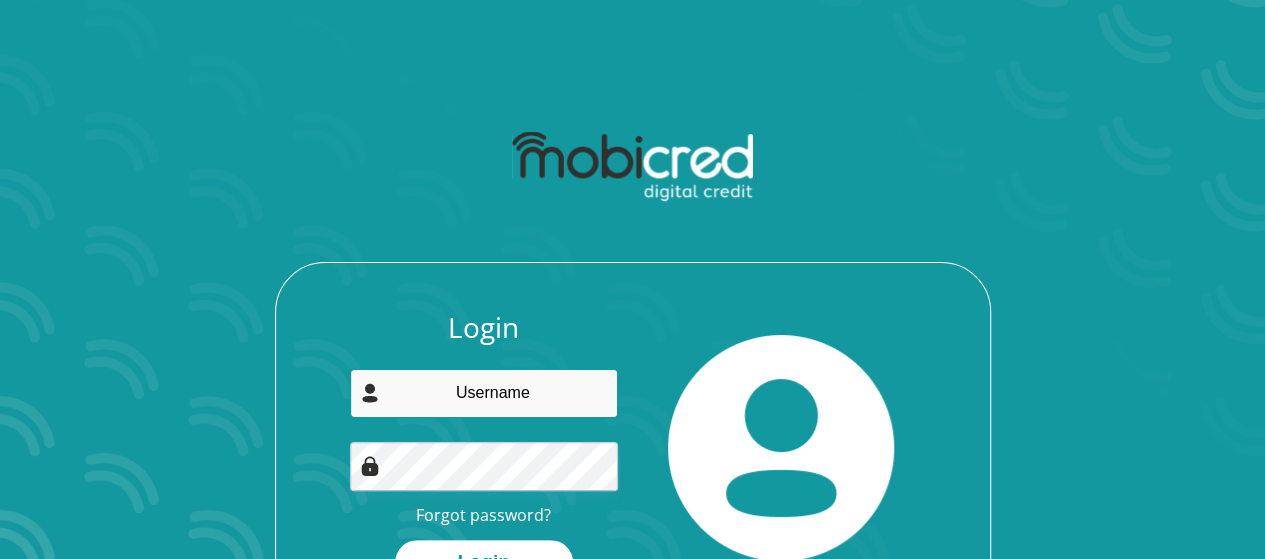 type on "nkullyk@gmail.com" 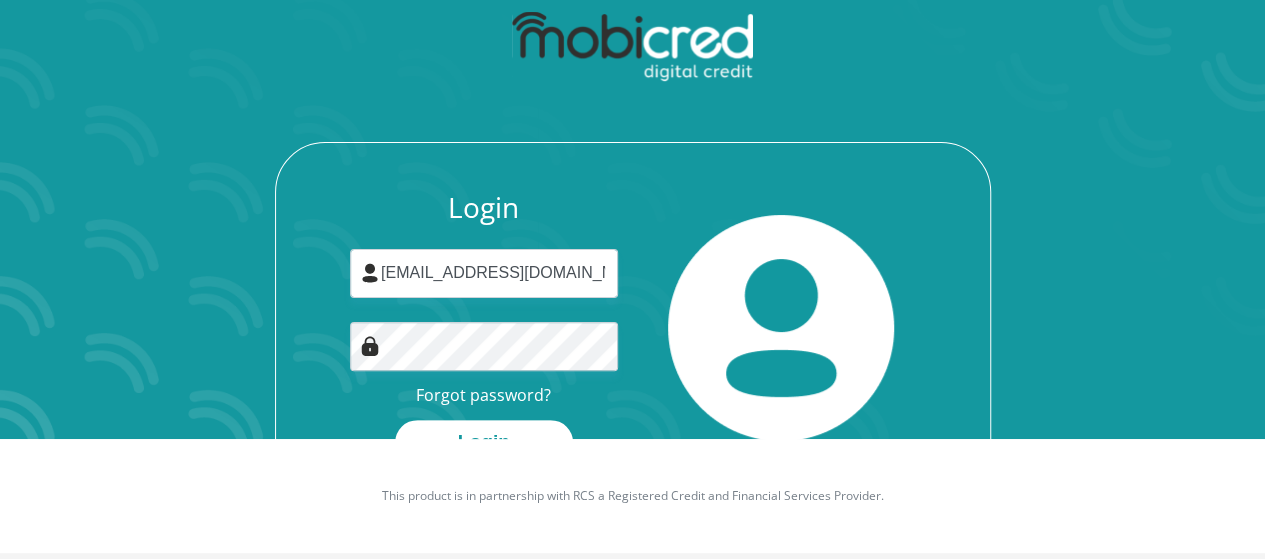 scroll, scrollTop: 120, scrollLeft: 0, axis: vertical 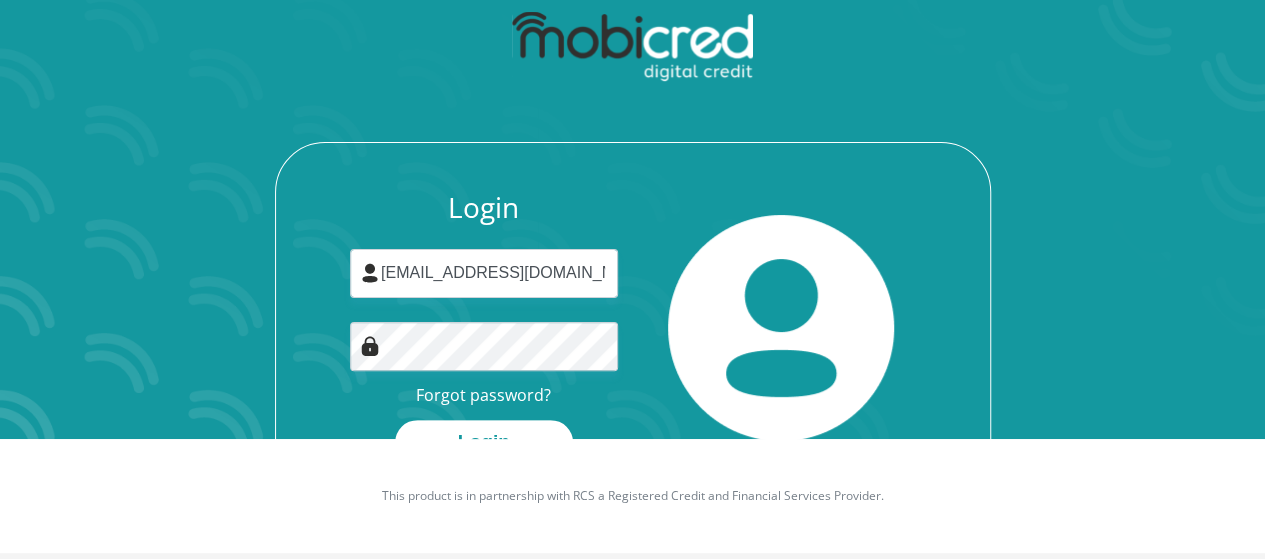click on "This product is in partnership with RCS a Registered Credit and Financial Services Provider." at bounding box center (632, 496) 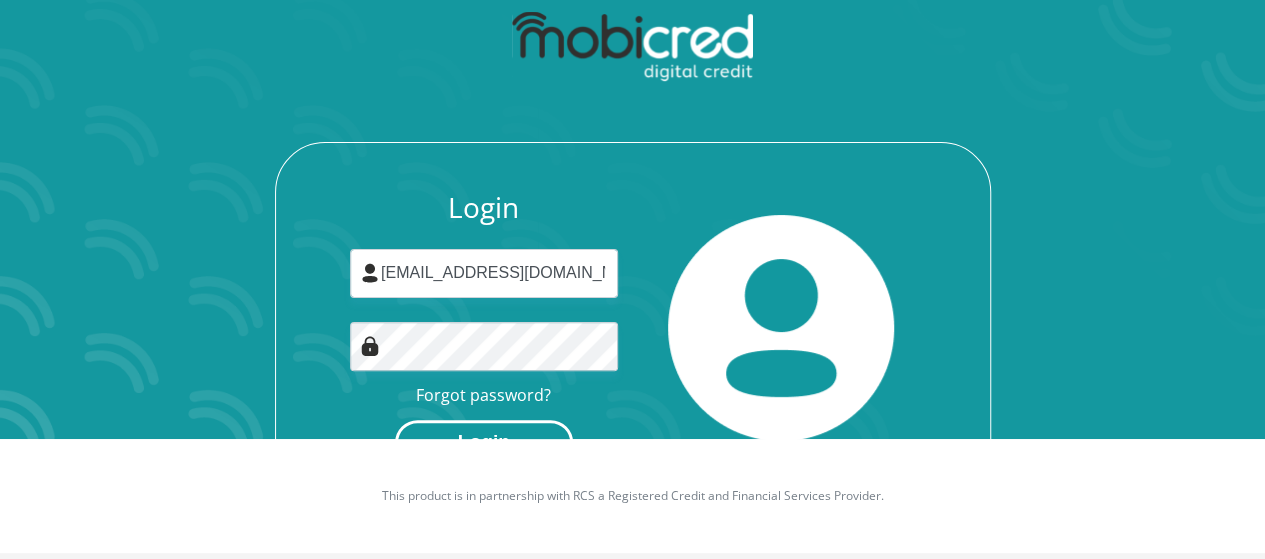 click on "Login" at bounding box center [484, 442] 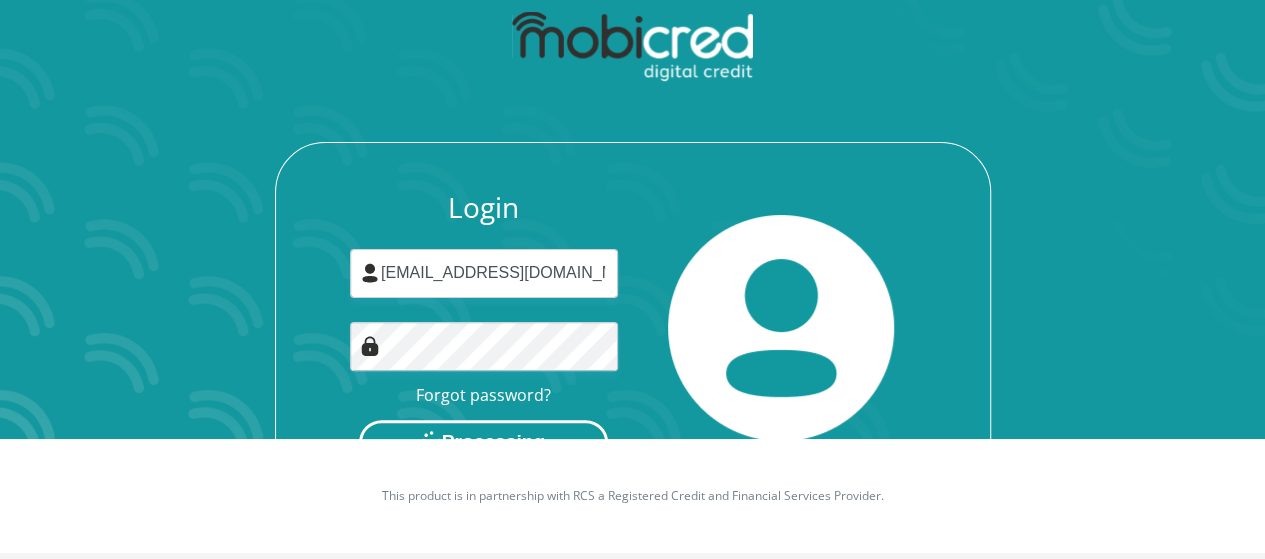 scroll, scrollTop: 0, scrollLeft: 0, axis: both 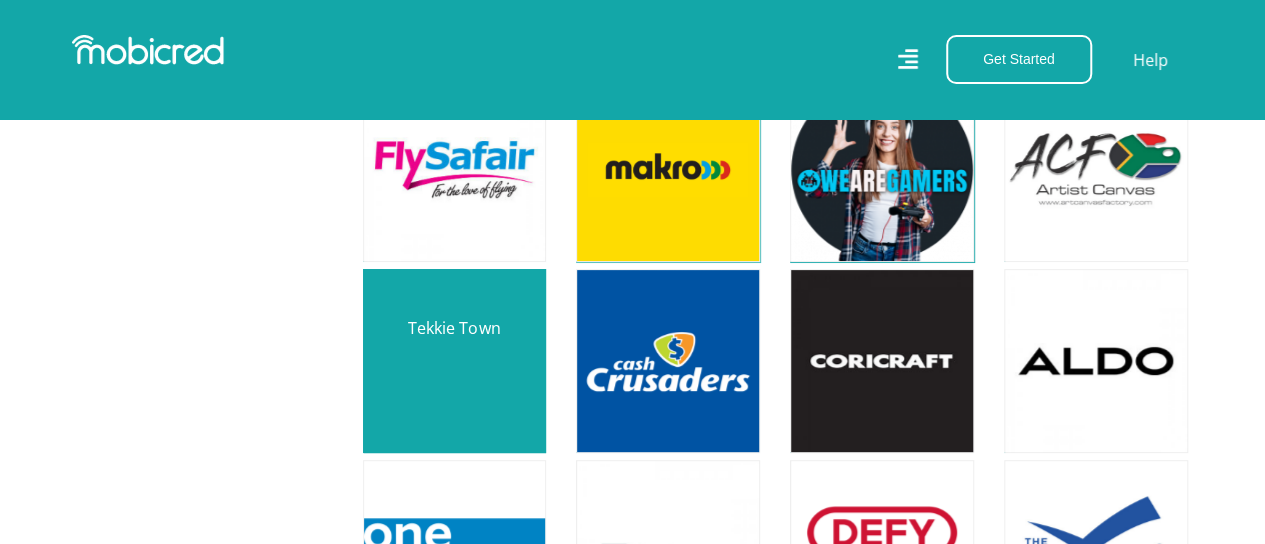 click at bounding box center [455, 361] 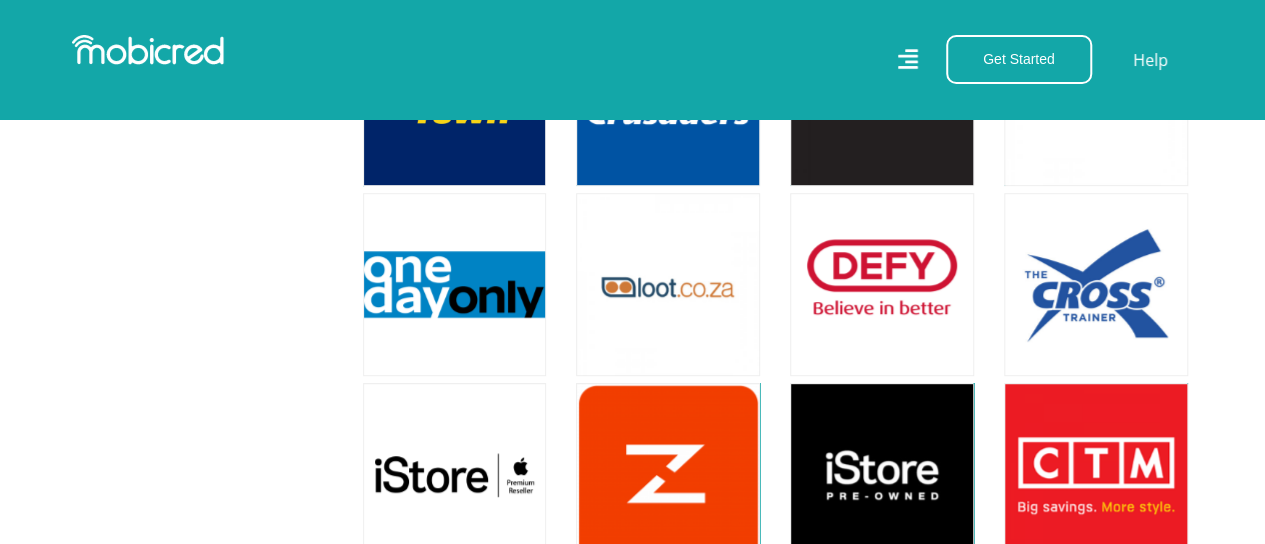 scroll, scrollTop: 4212, scrollLeft: 0, axis: vertical 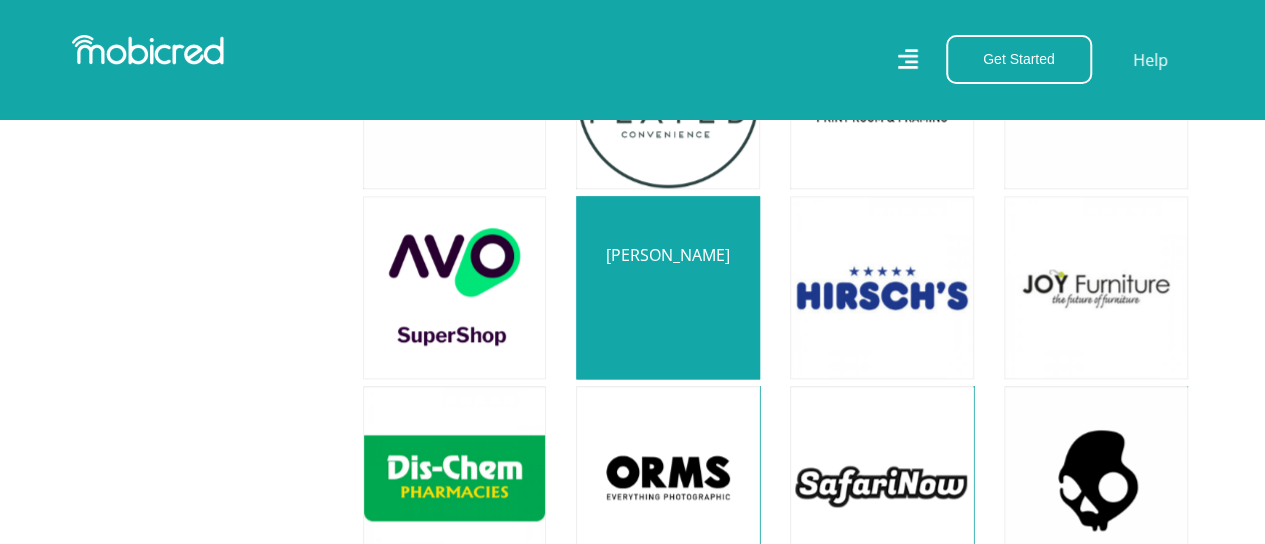 click at bounding box center [668, 288] 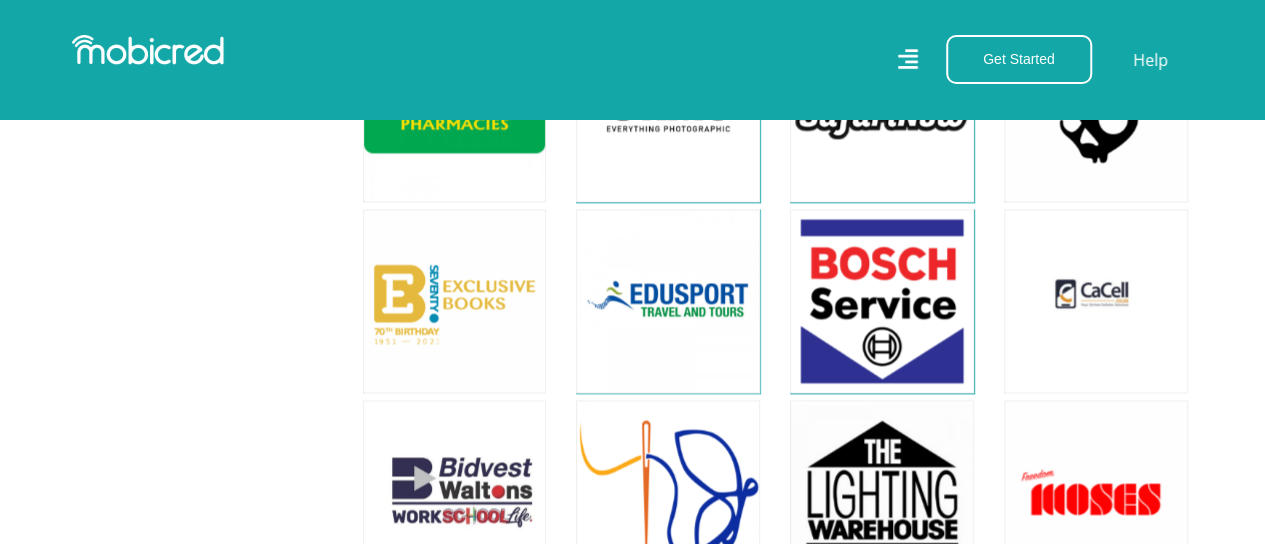 scroll, scrollTop: 5278, scrollLeft: 0, axis: vertical 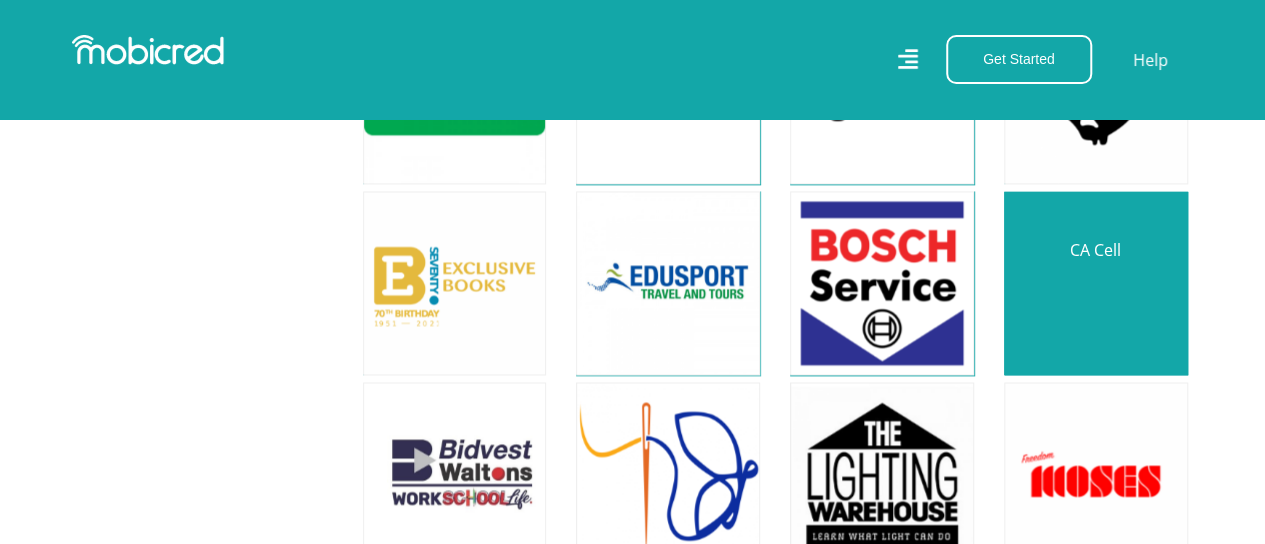 click at bounding box center (1096, 283) 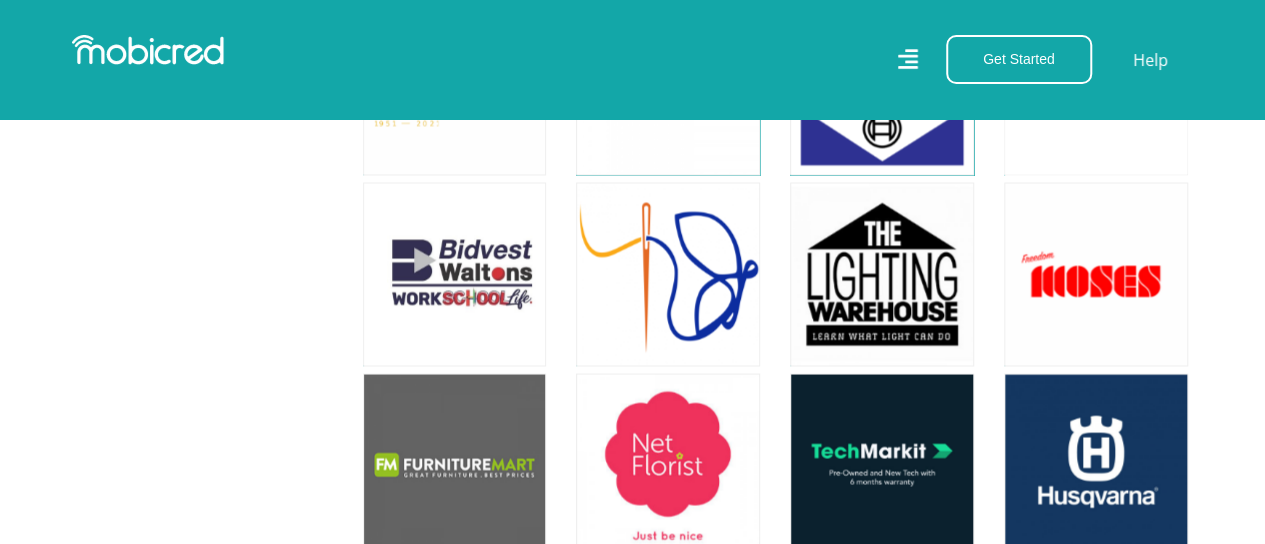 scroll, scrollTop: 5544, scrollLeft: 0, axis: vertical 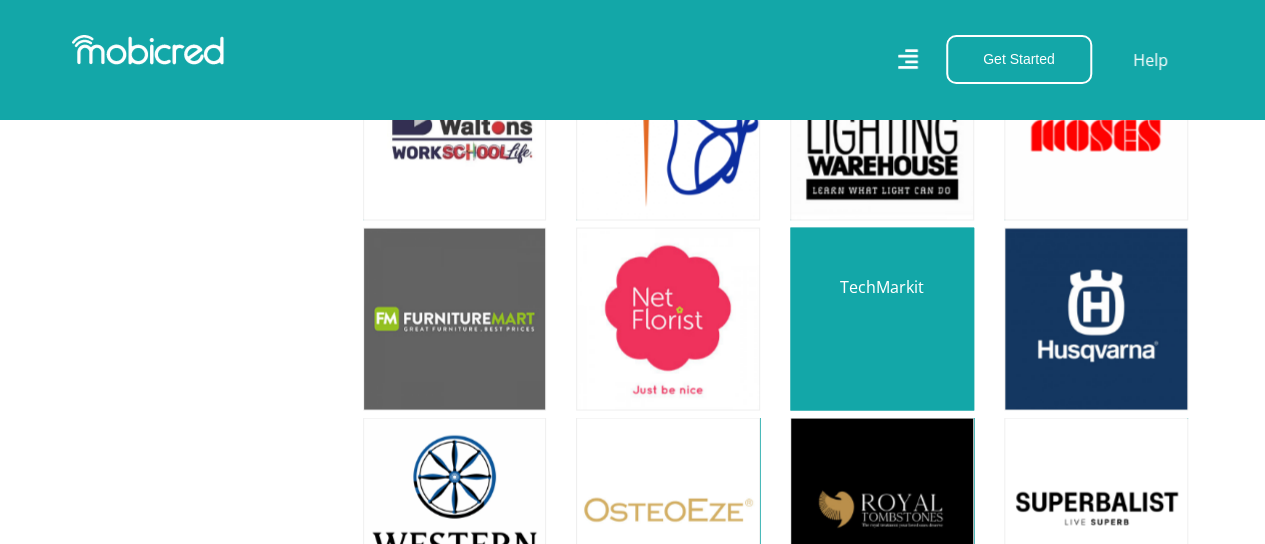 click at bounding box center [882, 319] 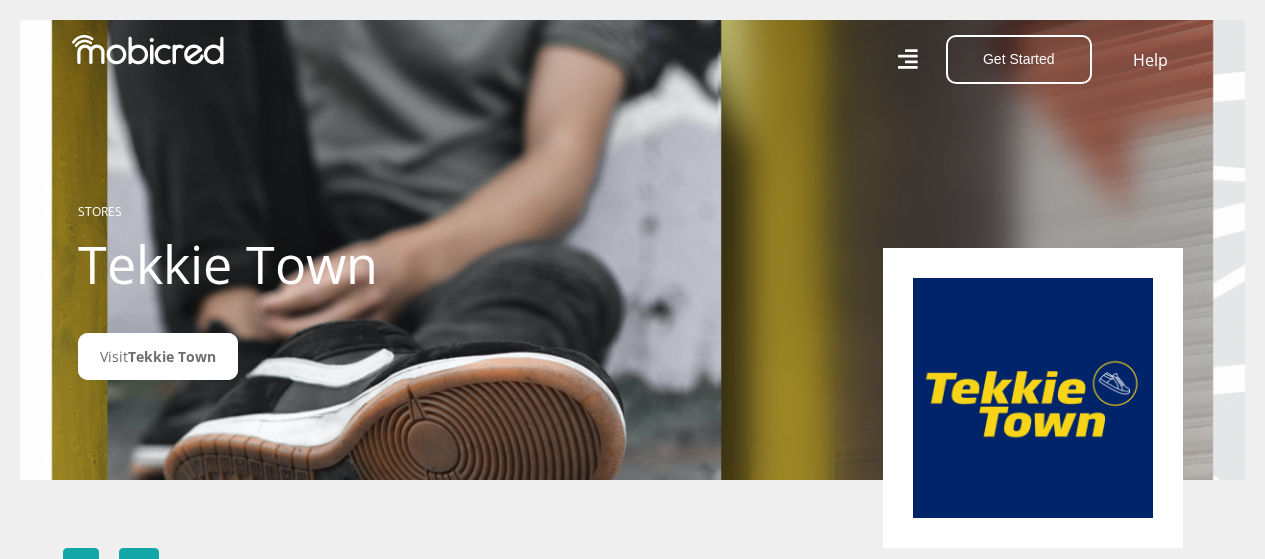 scroll, scrollTop: 0, scrollLeft: 0, axis: both 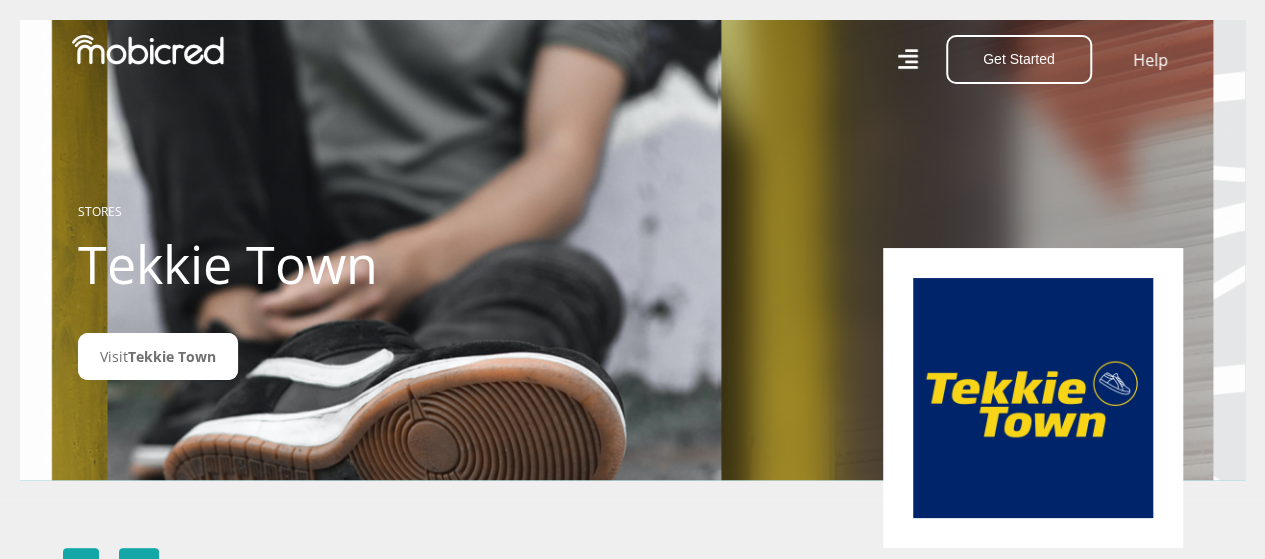 click at bounding box center [1033, 398] 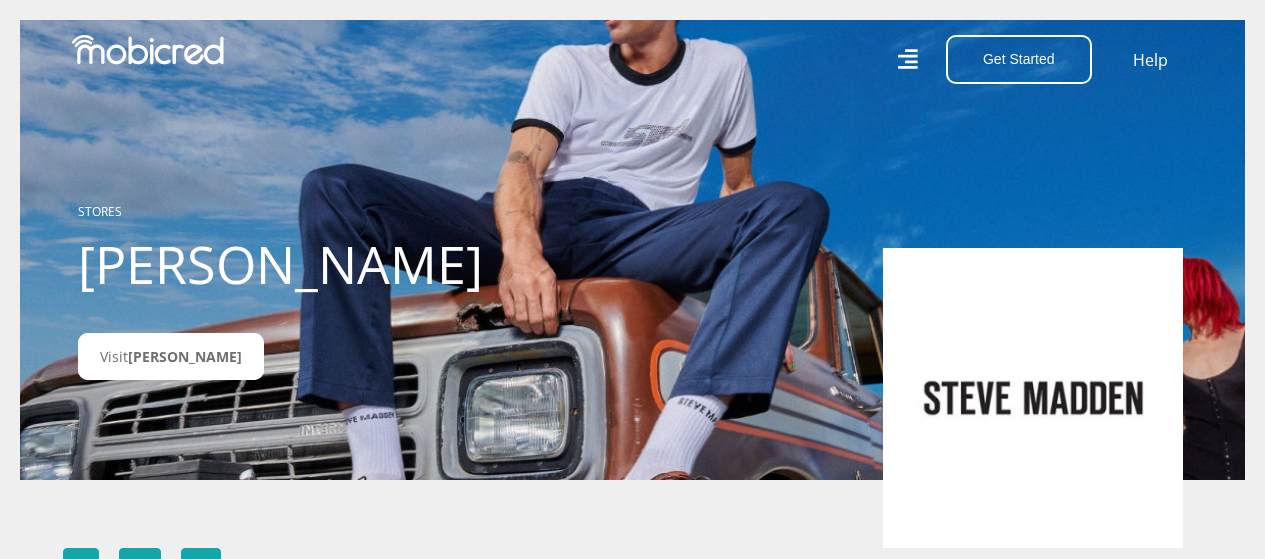 scroll, scrollTop: 0, scrollLeft: 0, axis: both 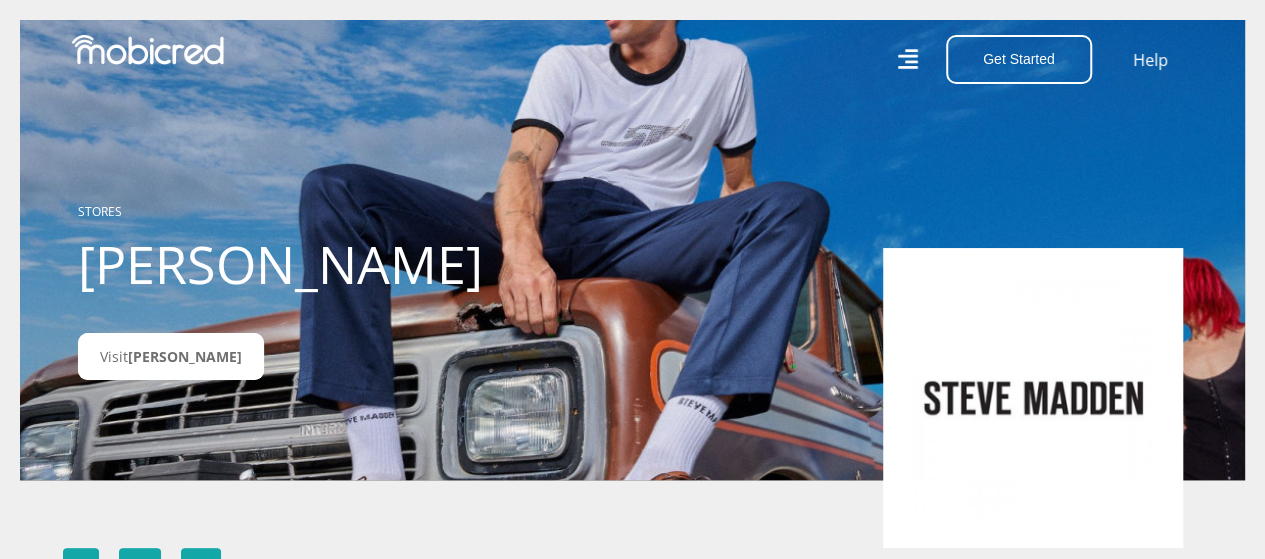 click at bounding box center [1033, 398] 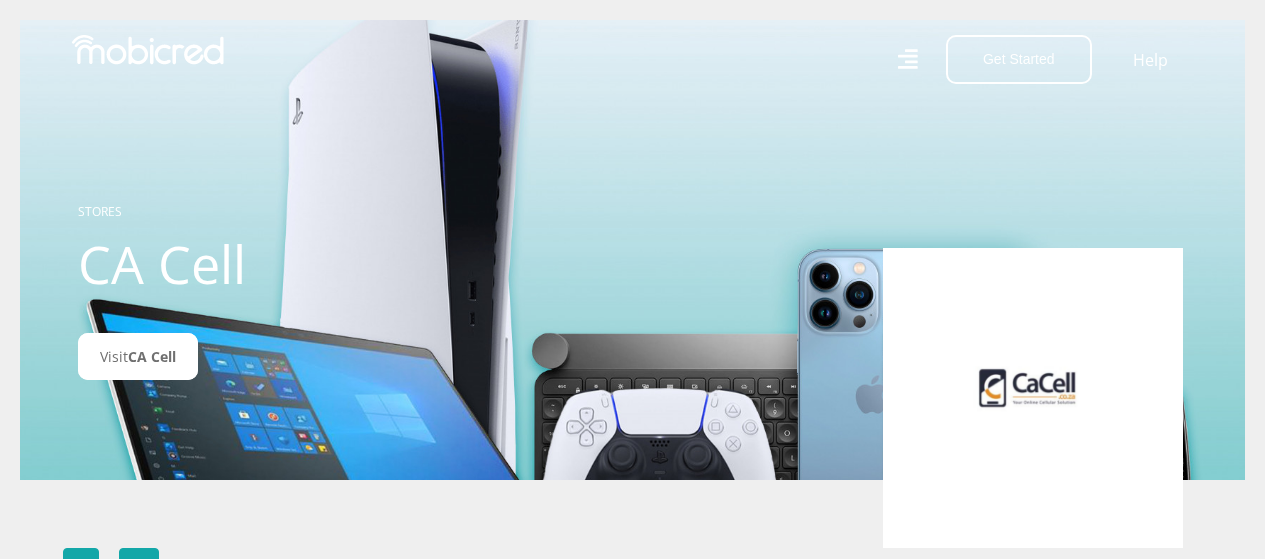scroll, scrollTop: 0, scrollLeft: 0, axis: both 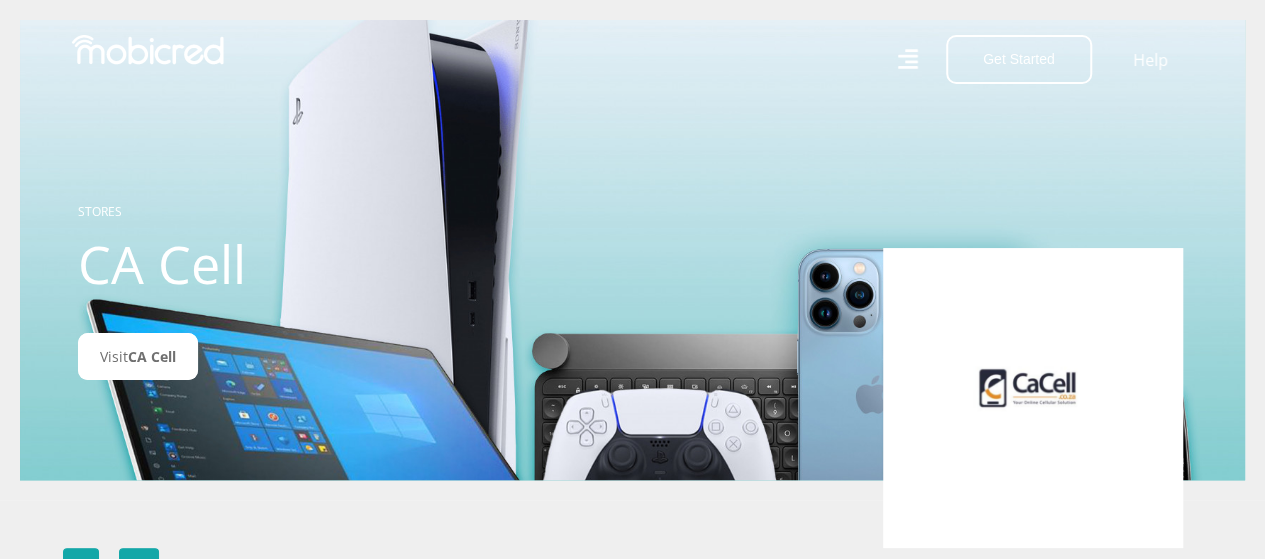 click at bounding box center (1033, 398) 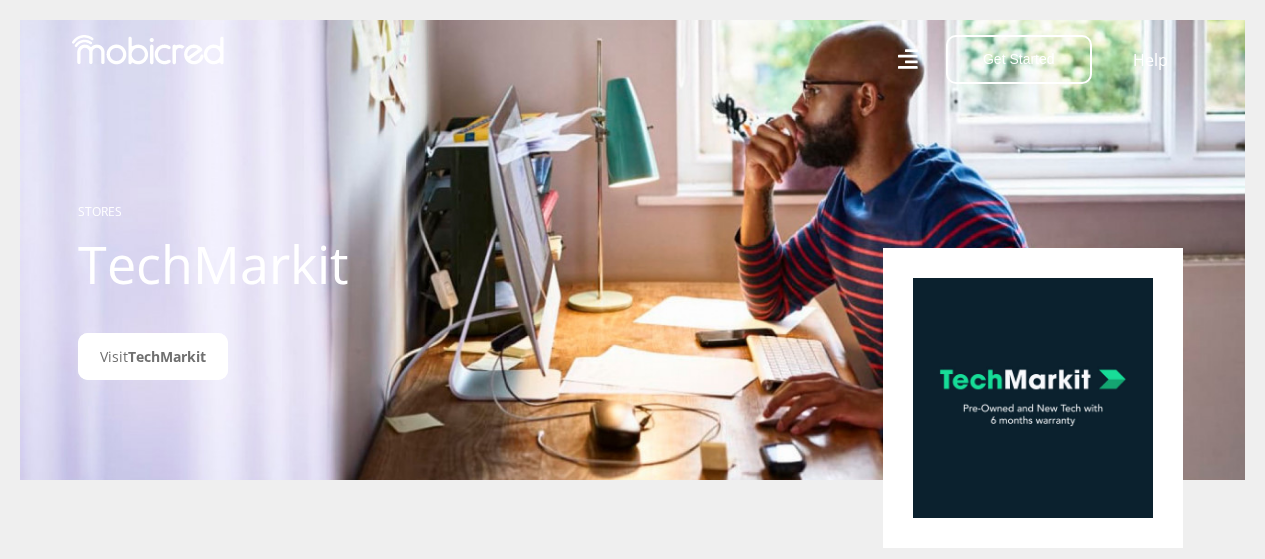 scroll, scrollTop: 0, scrollLeft: 0, axis: both 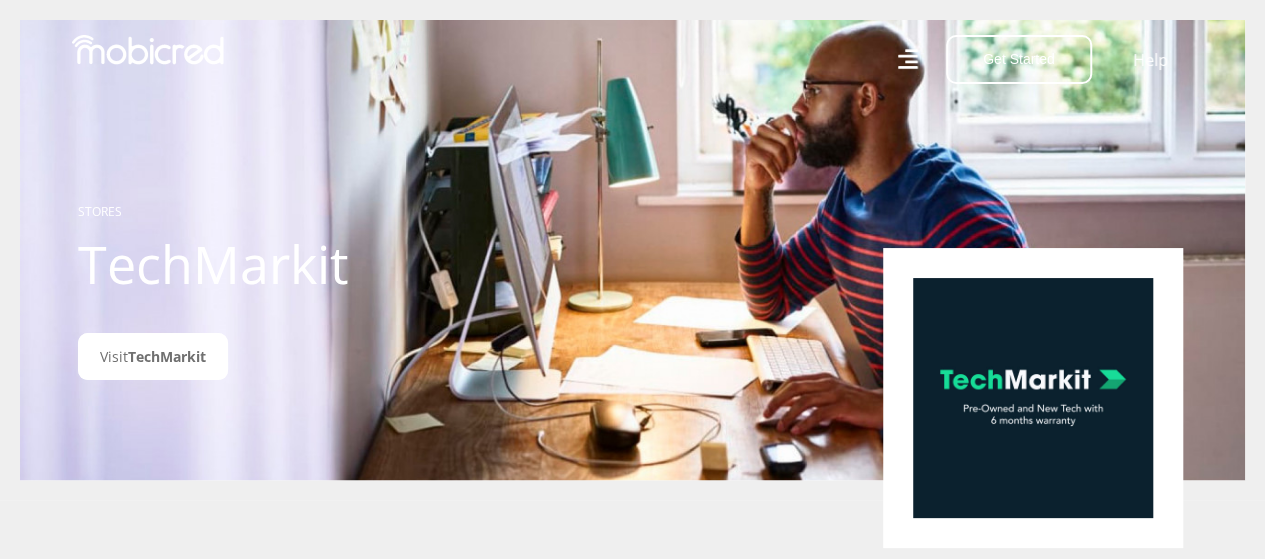 click at bounding box center [1033, 398] 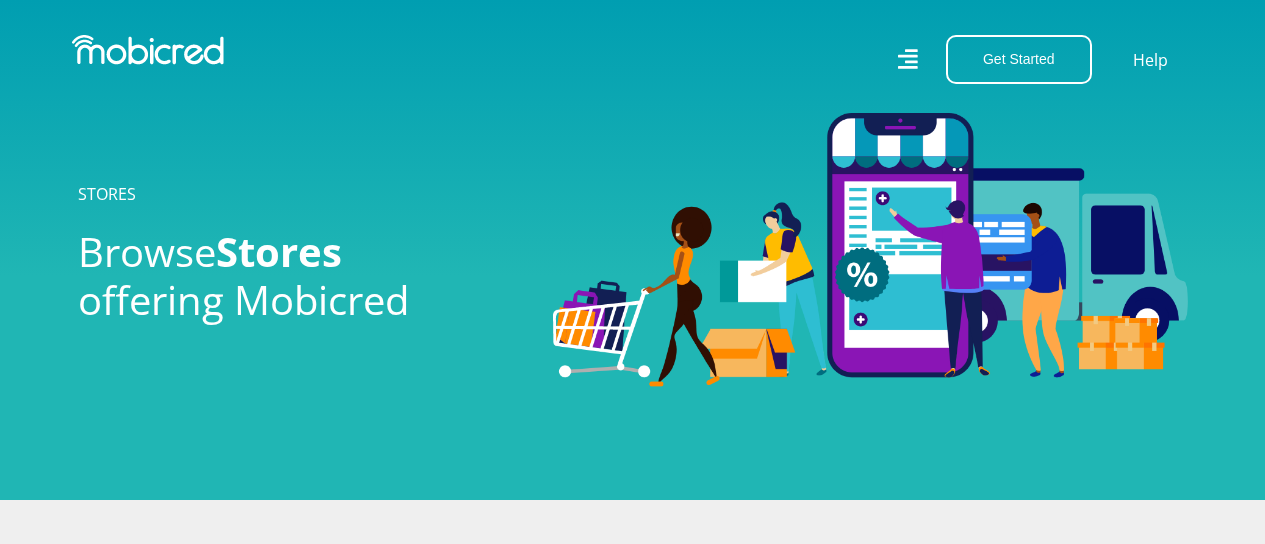 scroll, scrollTop: 0, scrollLeft: 0, axis: both 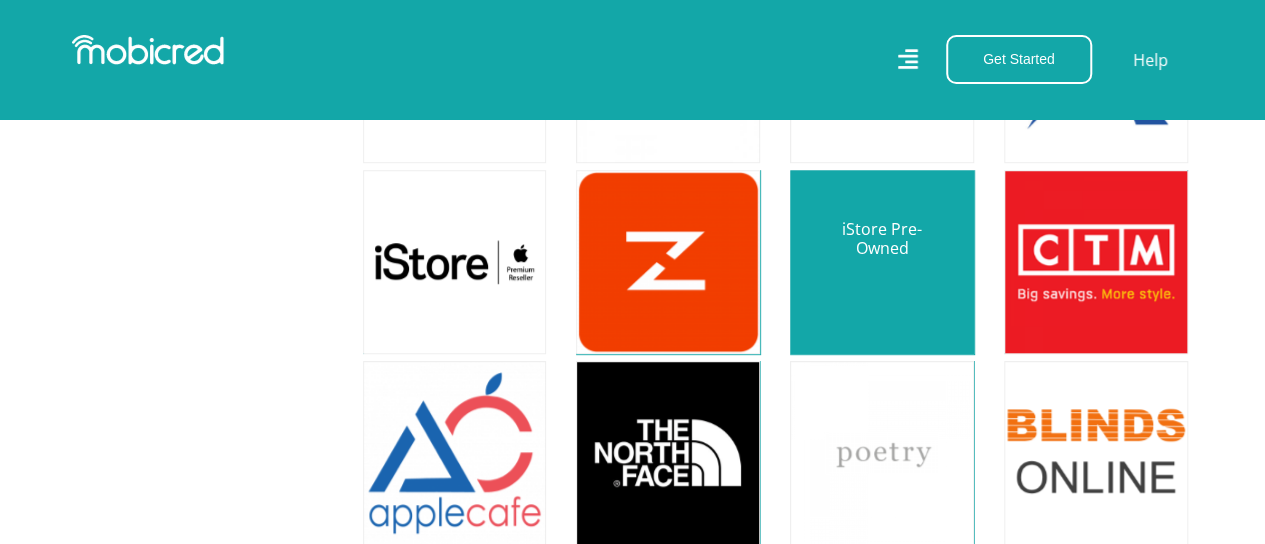 click at bounding box center [882, 262] 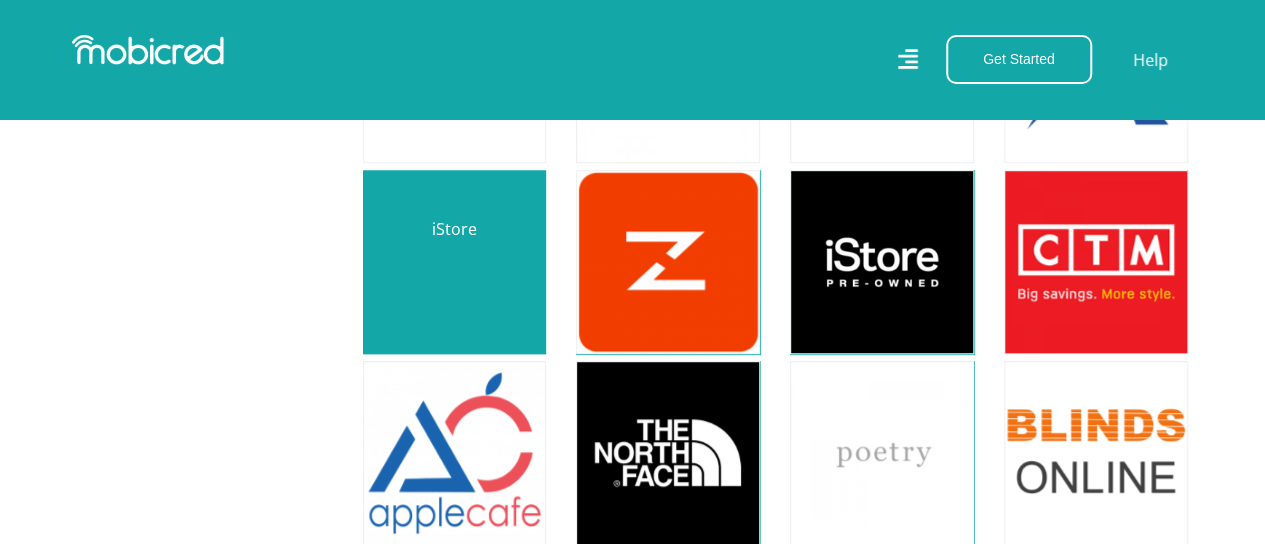 click at bounding box center (455, 262) 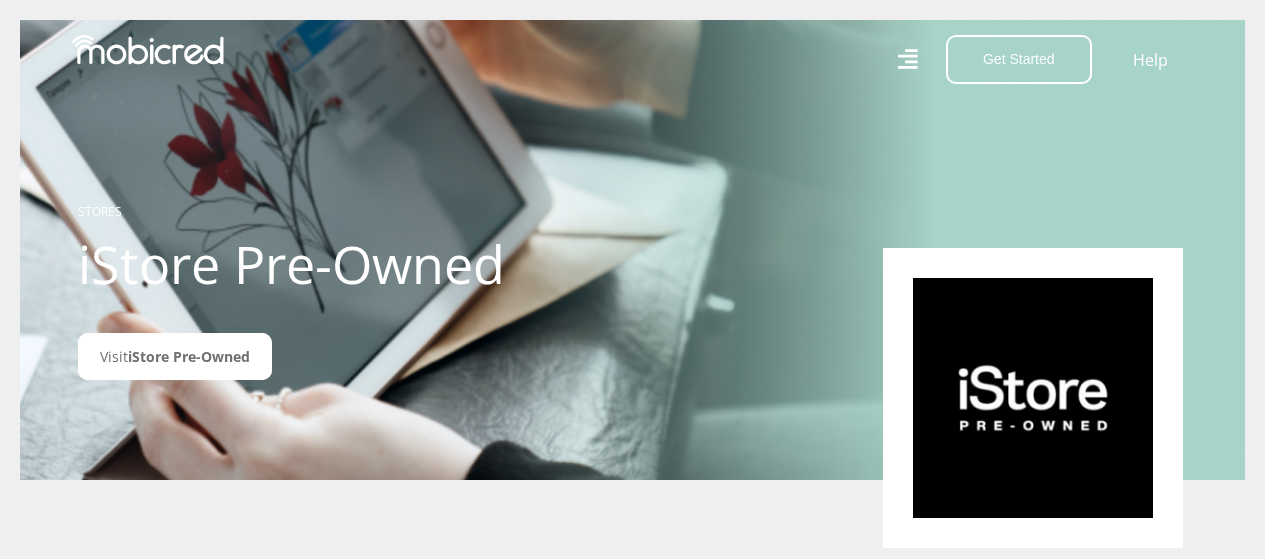 scroll, scrollTop: 0, scrollLeft: 0, axis: both 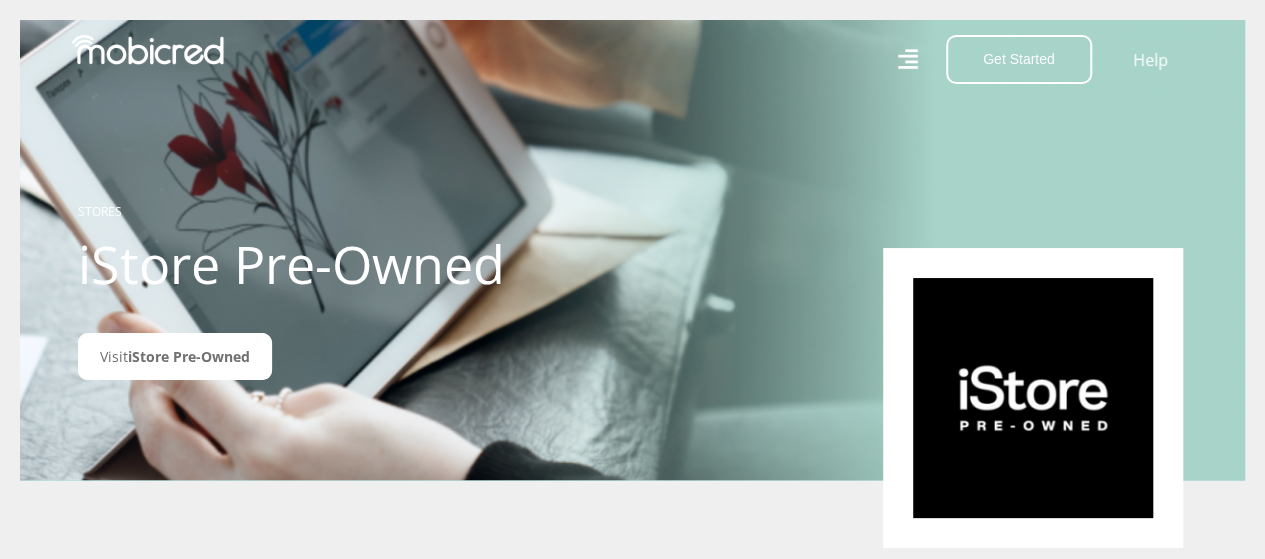 click at bounding box center [1033, 398] 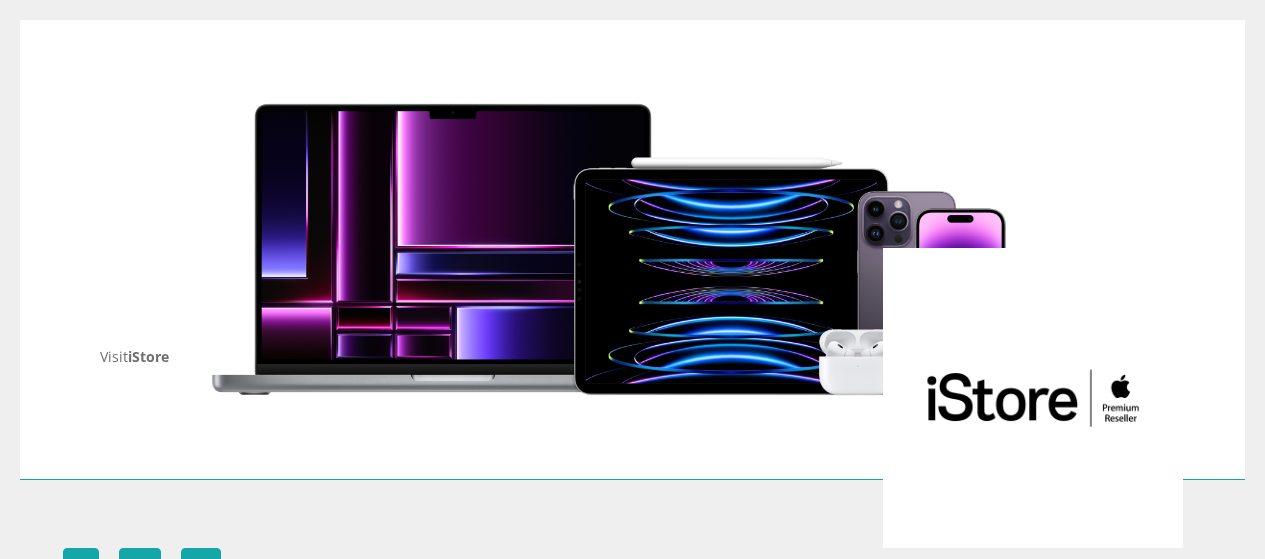 scroll, scrollTop: 0, scrollLeft: 0, axis: both 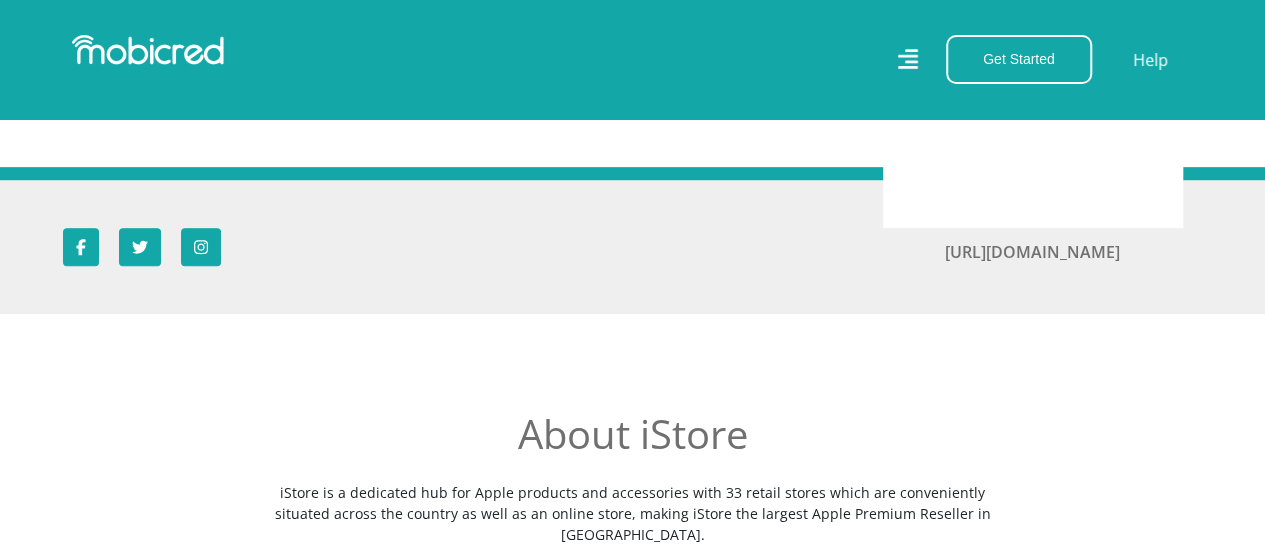click at bounding box center (1033, 78) 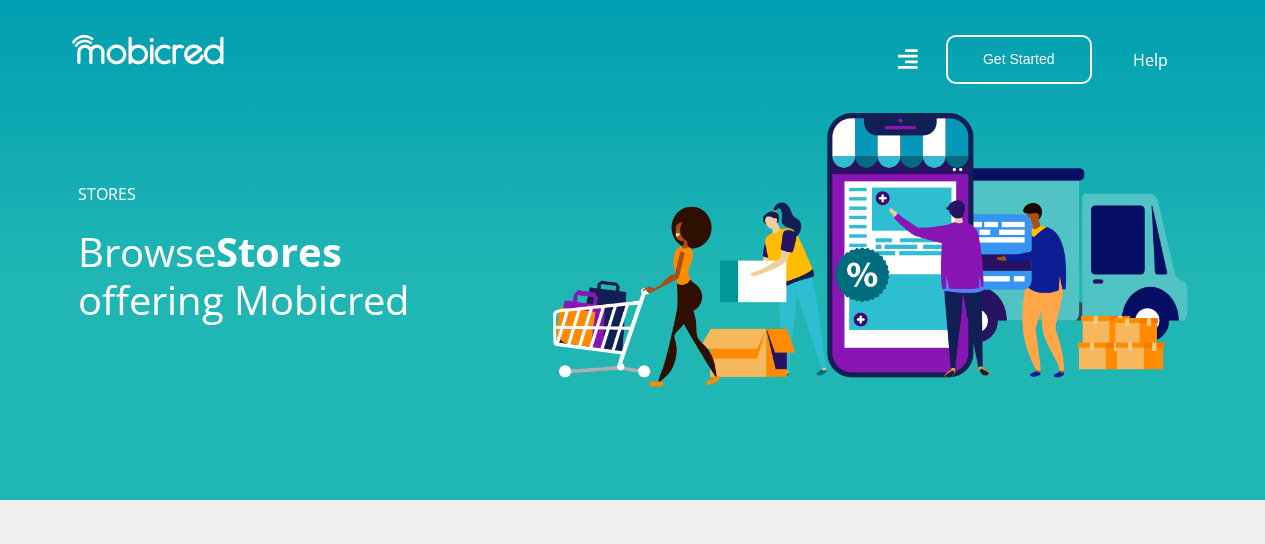 scroll, scrollTop: 0, scrollLeft: 0, axis: both 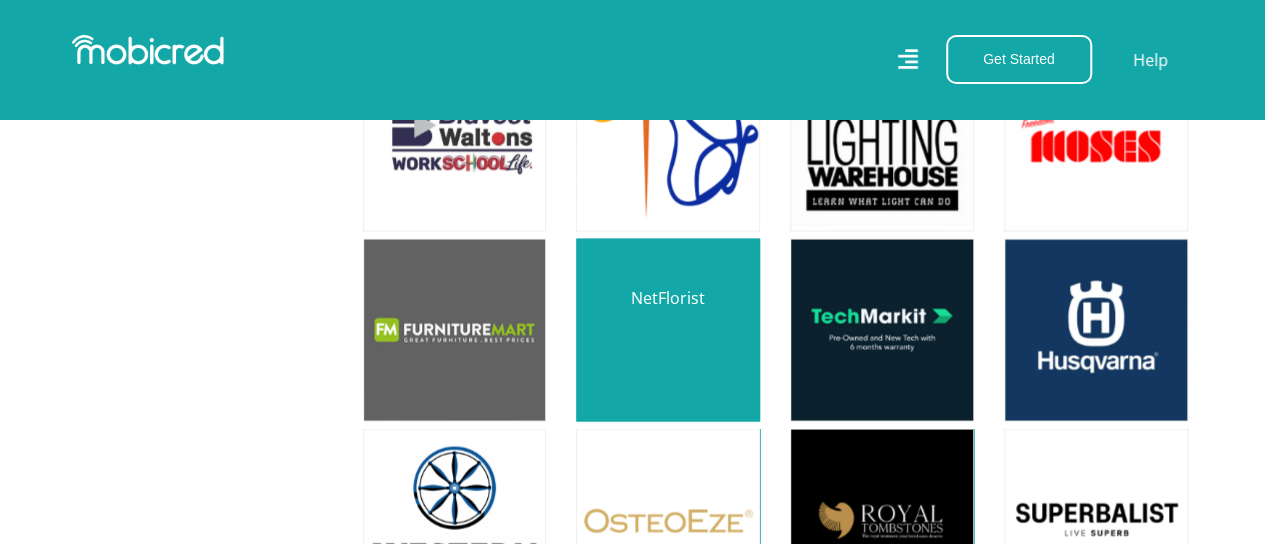 click at bounding box center (668, 330) 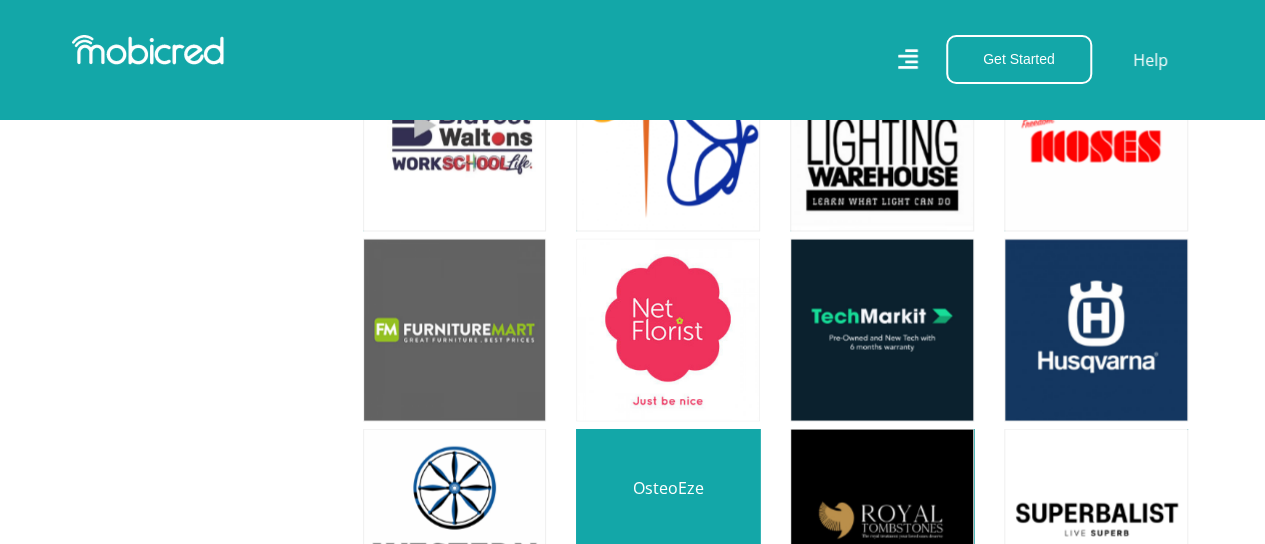 click at bounding box center [668, 520] 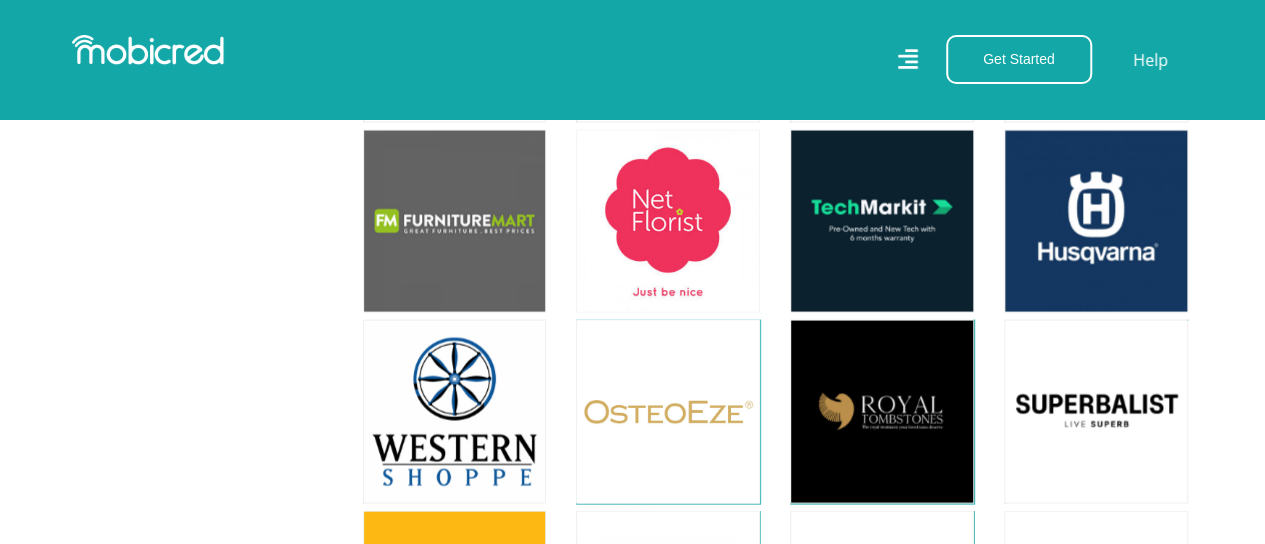 scroll, scrollTop: 5733, scrollLeft: 0, axis: vertical 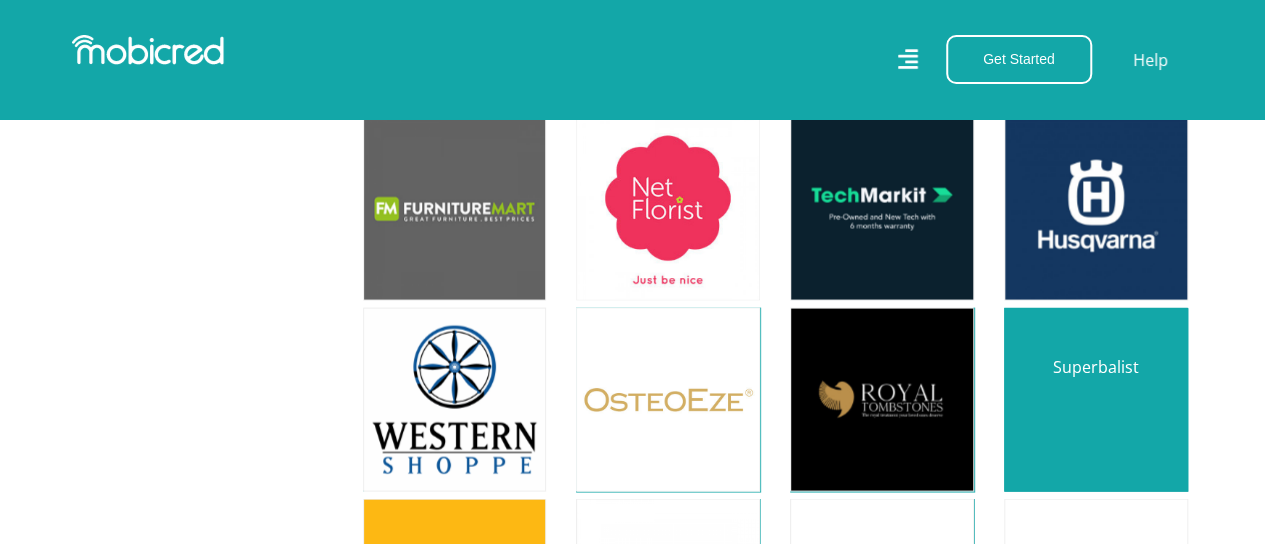 click at bounding box center [1096, 400] 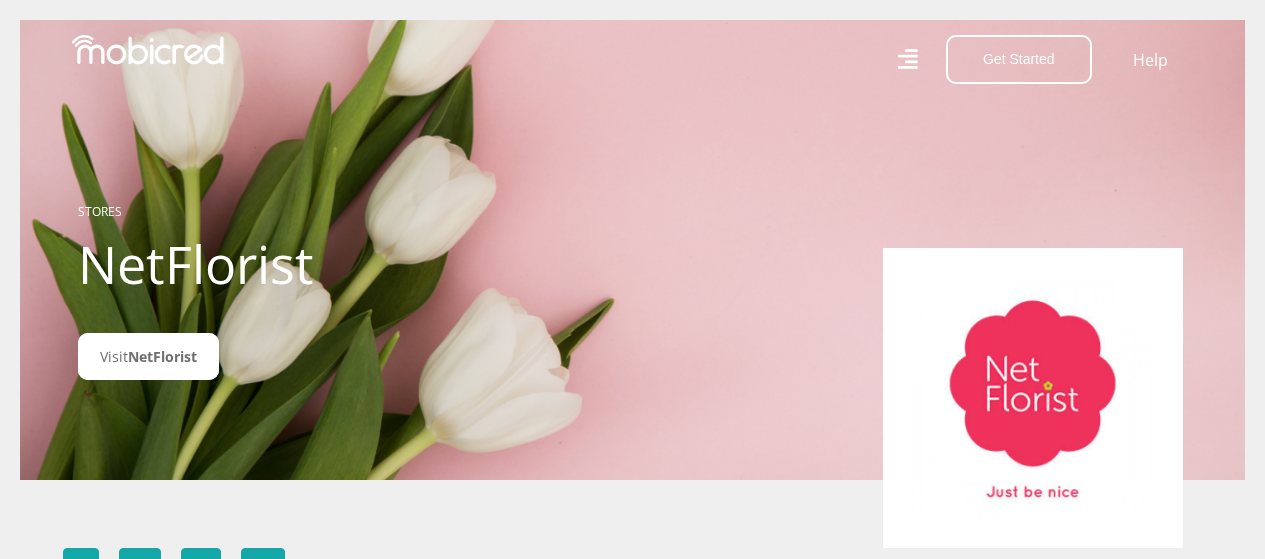 scroll, scrollTop: 0, scrollLeft: 0, axis: both 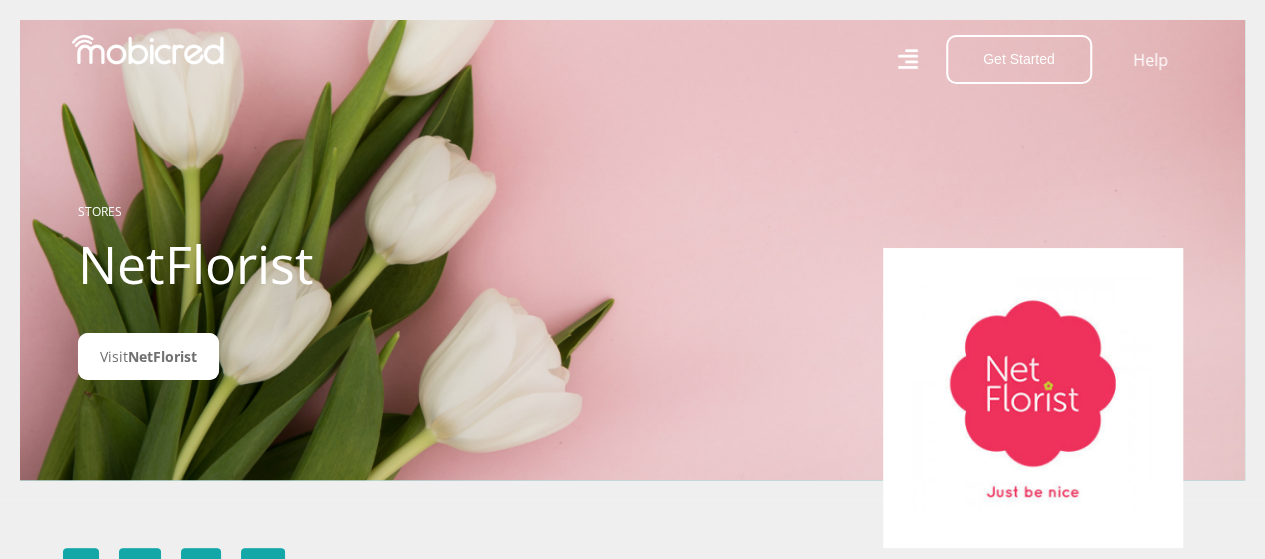 click at bounding box center (1033, 398) 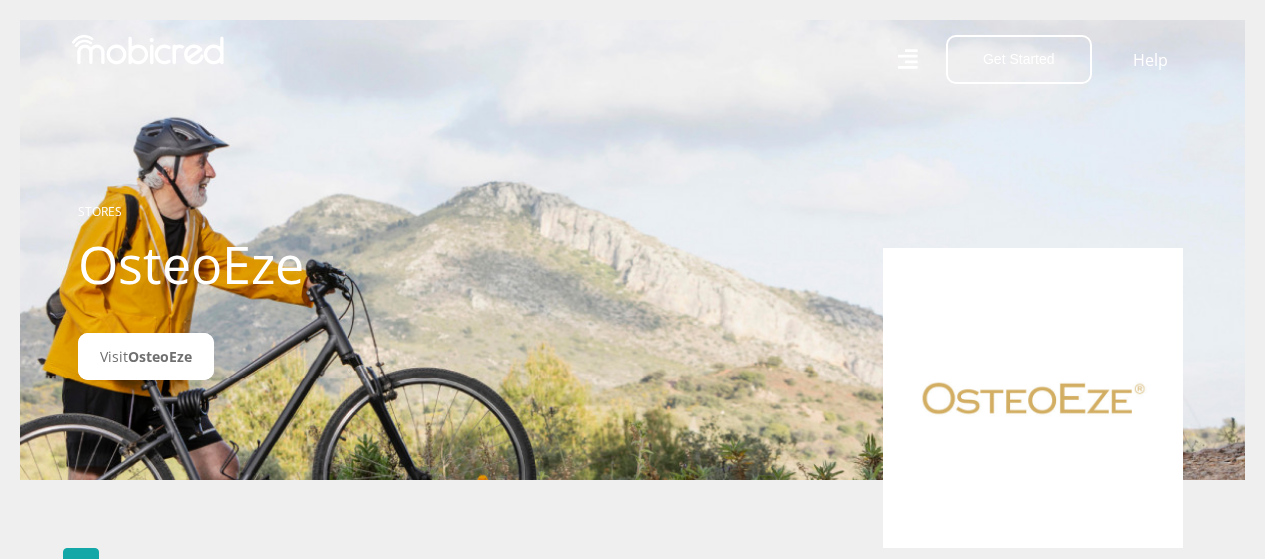 scroll, scrollTop: 0, scrollLeft: 0, axis: both 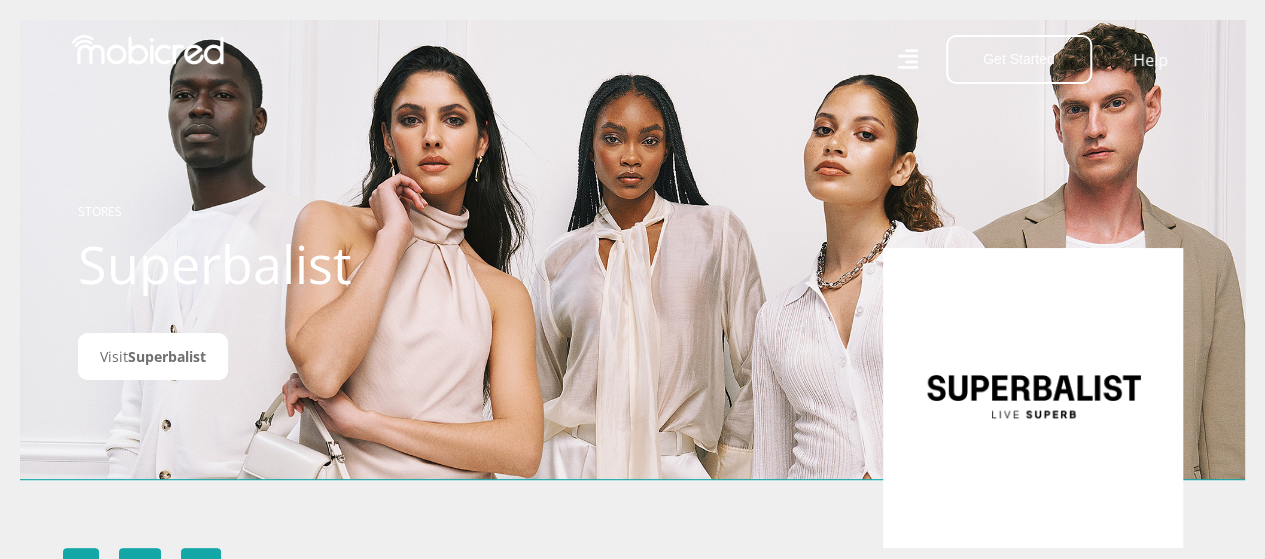 click at bounding box center [1033, 398] 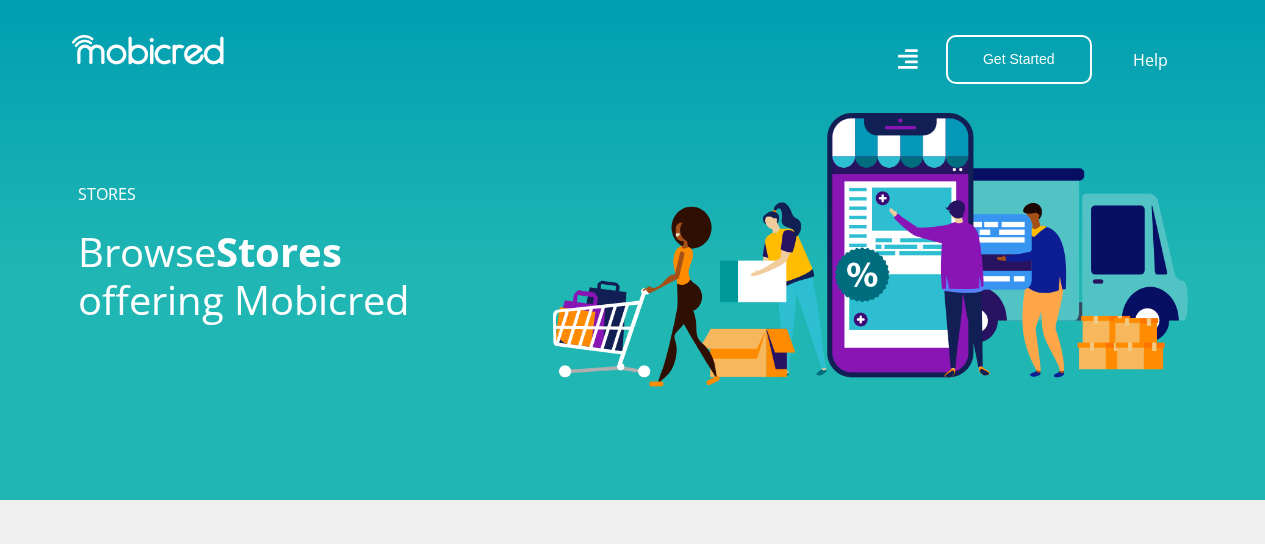 scroll, scrollTop: 0, scrollLeft: 0, axis: both 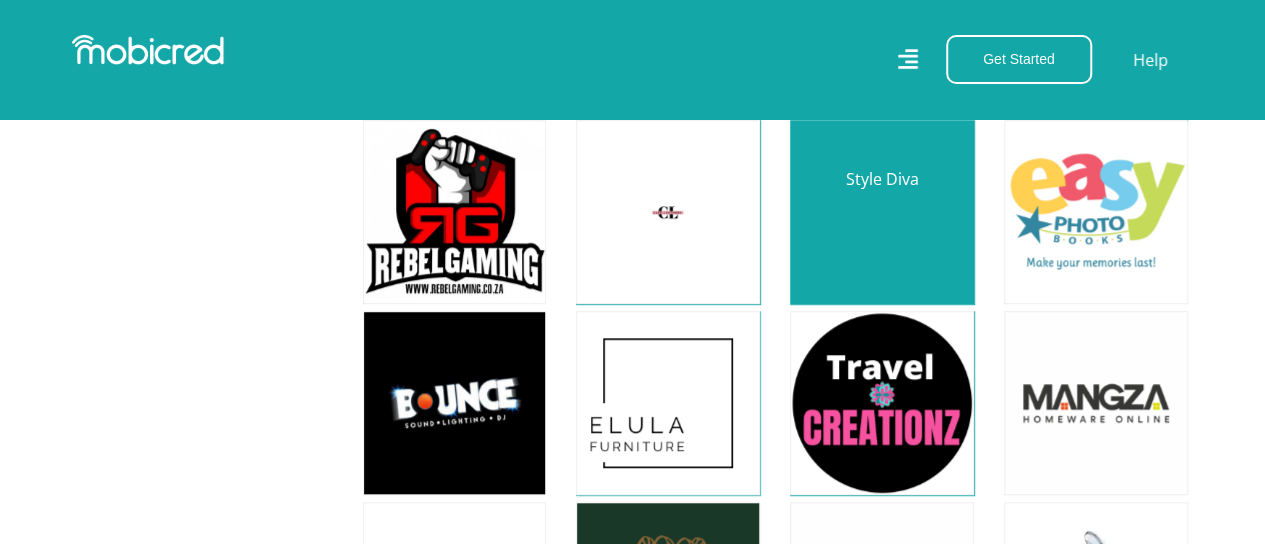 click at bounding box center [882, 212] 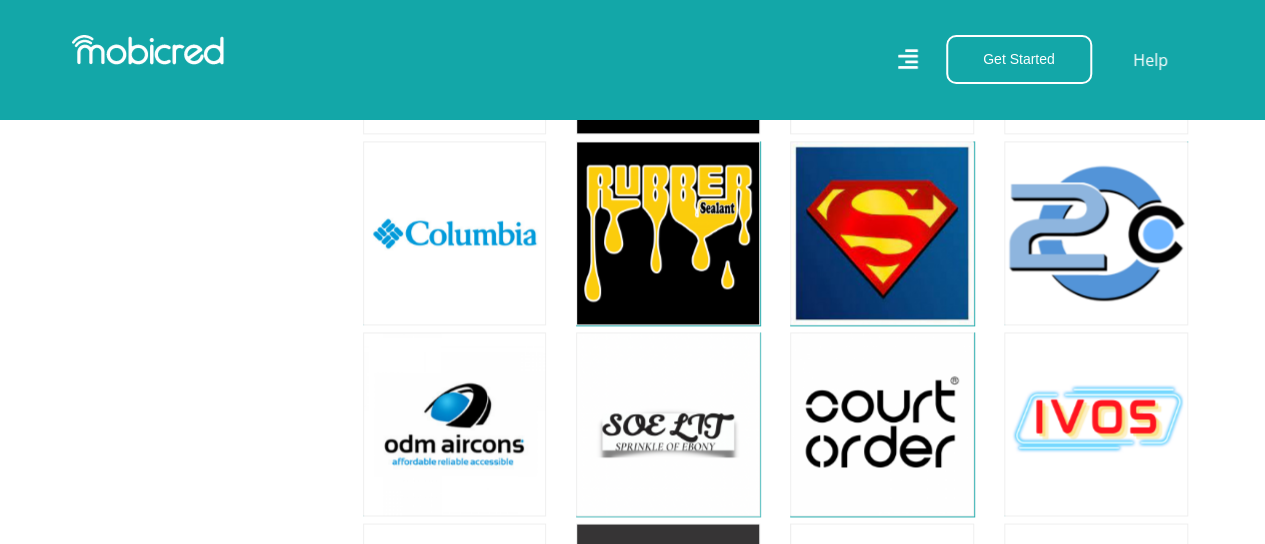 scroll, scrollTop: 16594, scrollLeft: 0, axis: vertical 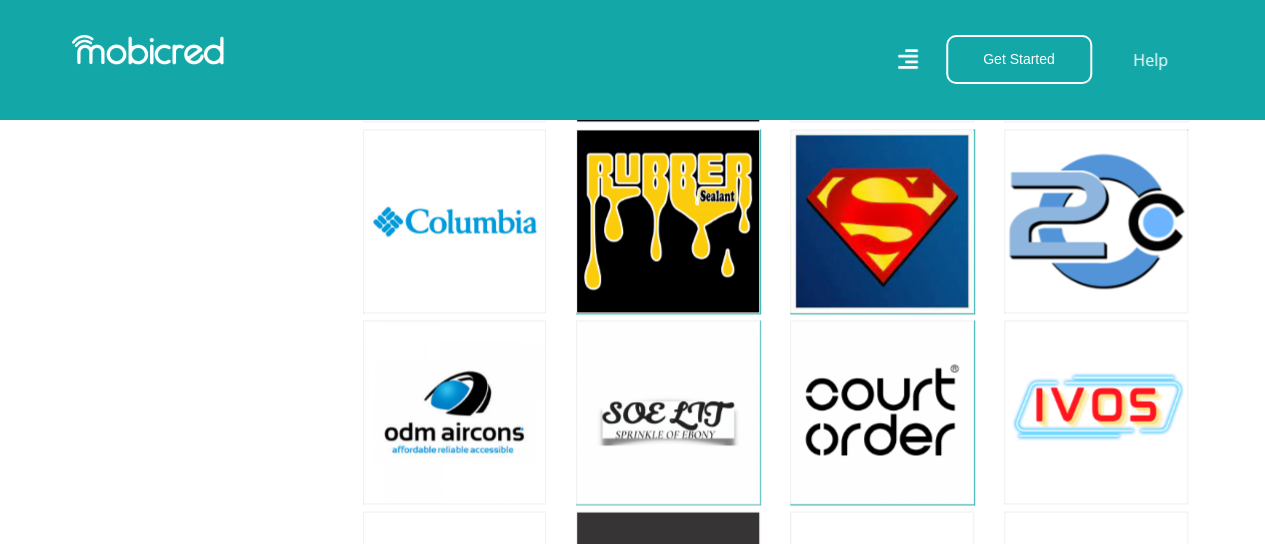 click on "Filter
All
All
Home
Hobbies and Lifestyle
Gadgets & Technology
Fashion
Kids
General Merchants
Other Travel Sport Education Health & Beauty 2101" at bounding box center (632, -7088) 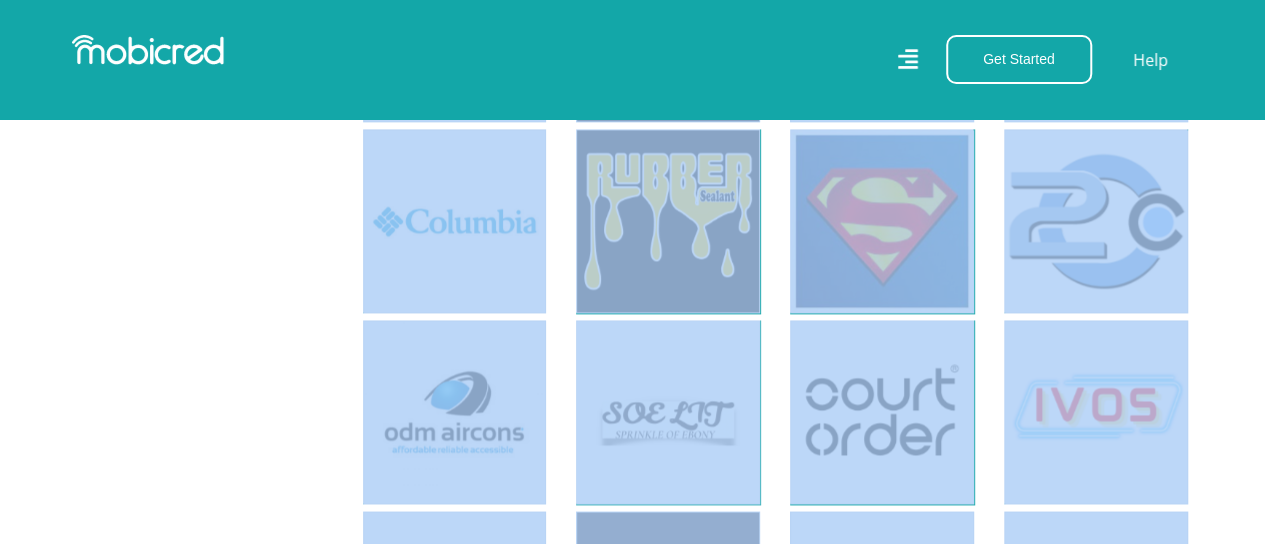 scroll, scrollTop: 16594, scrollLeft: 15, axis: both 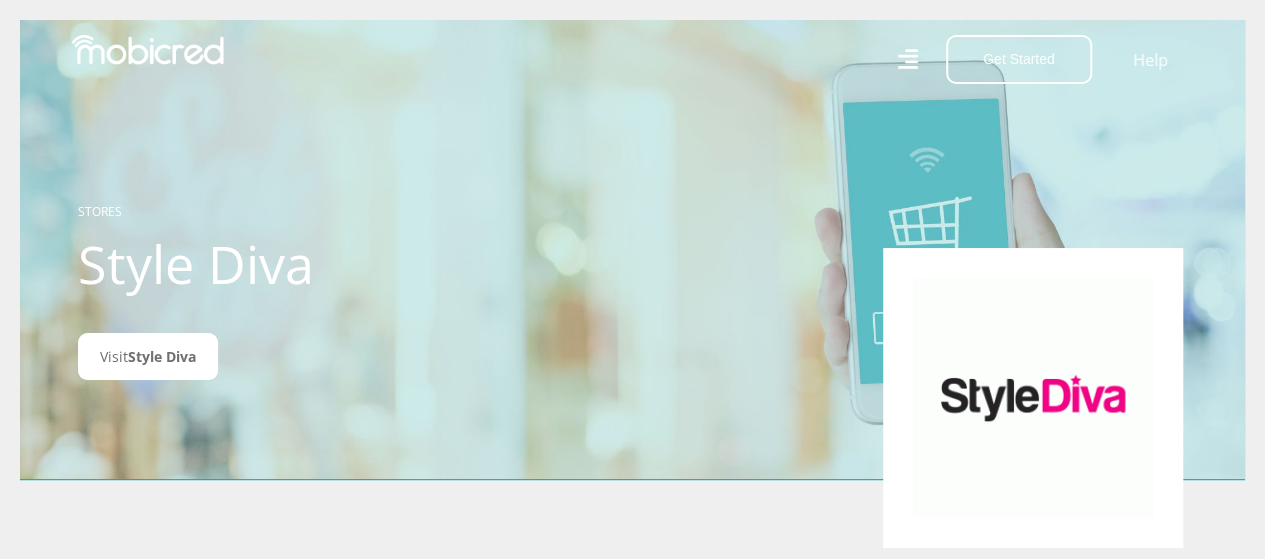 click at bounding box center [1033, 398] 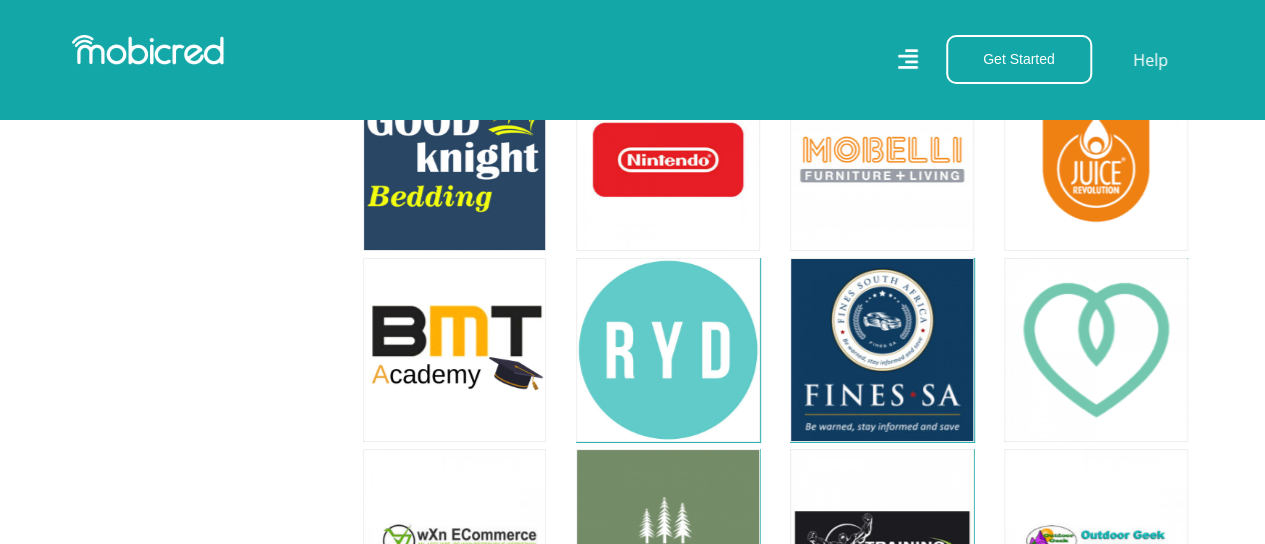 scroll, scrollTop: 18887, scrollLeft: 15, axis: both 